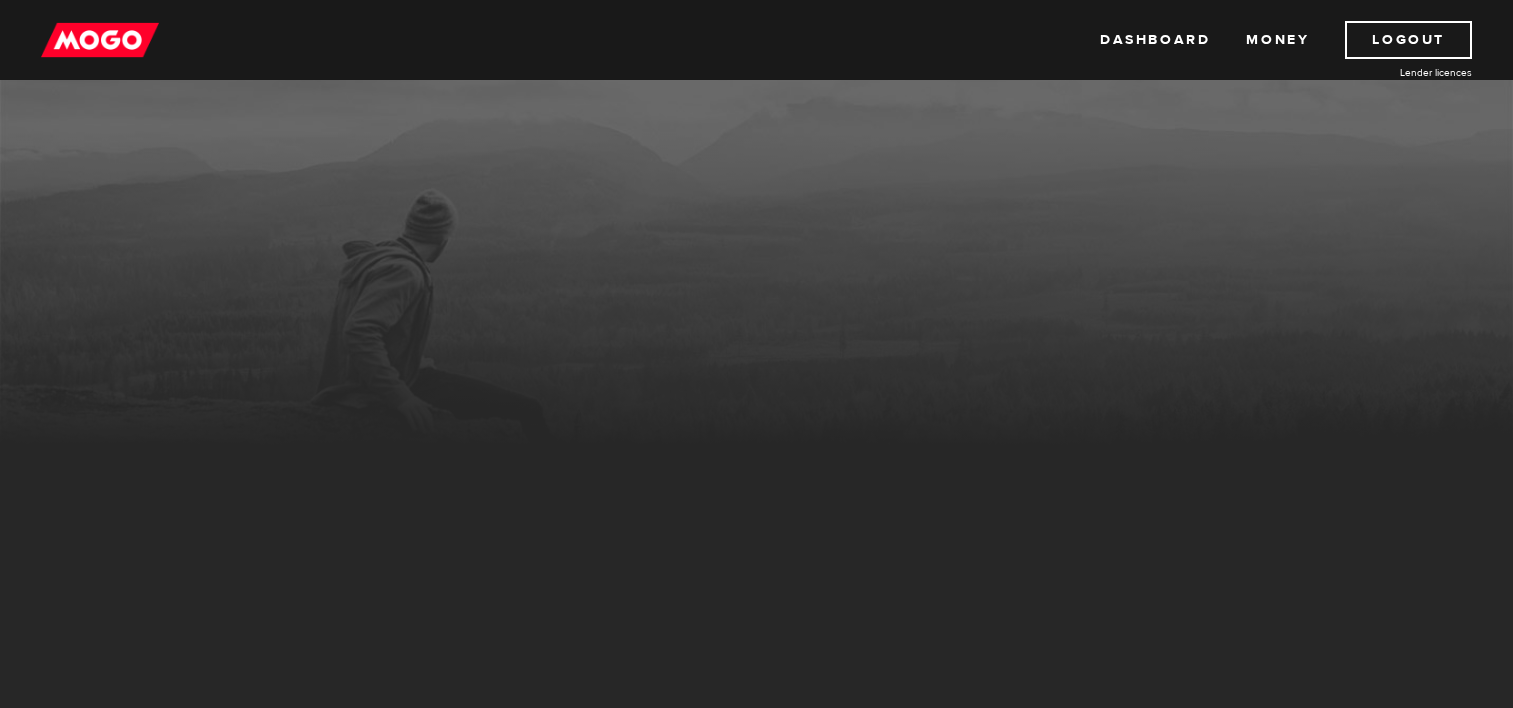 scroll, scrollTop: 0, scrollLeft: 0, axis: both 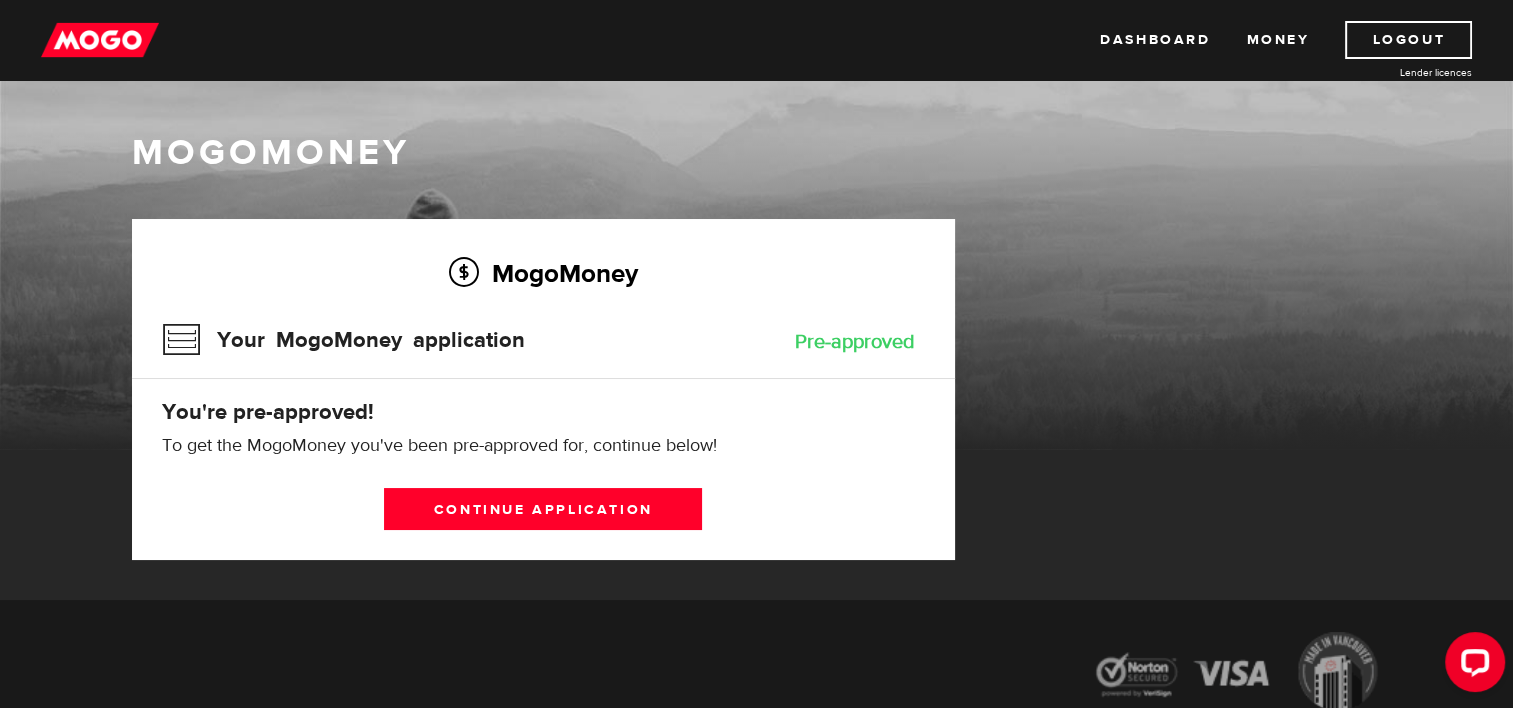 click on "MogoMoney" at bounding box center (543, 273) 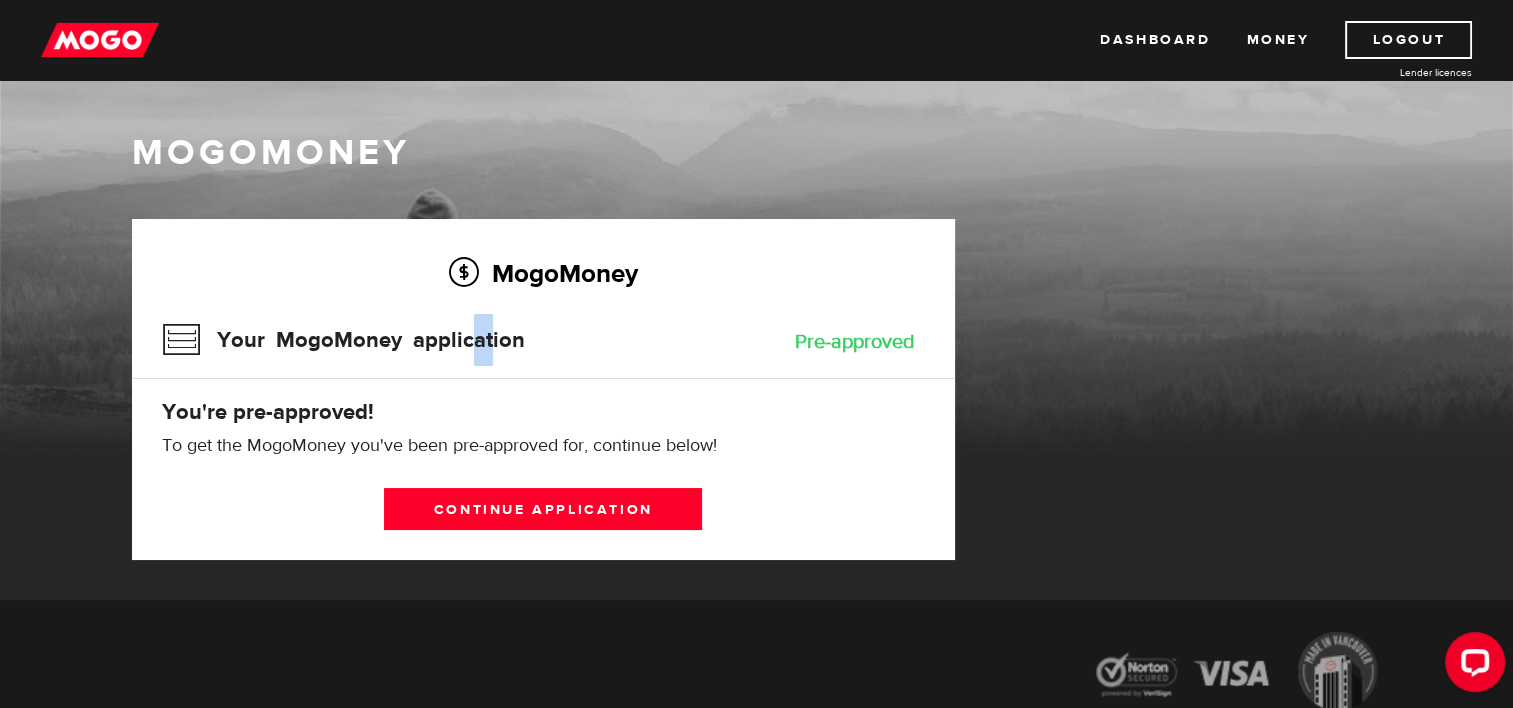 click on "Your MogoMoney application" at bounding box center [343, 340] 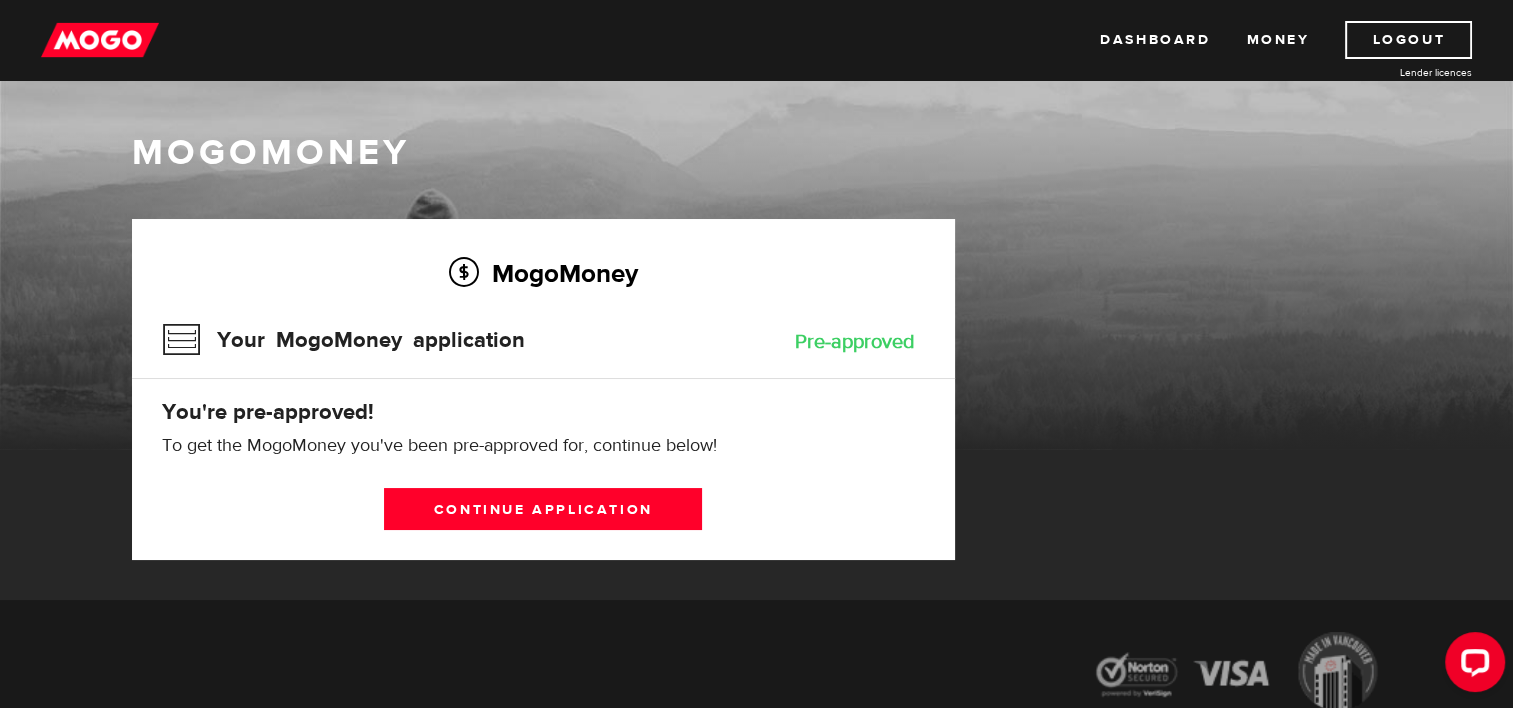 drag, startPoint x: 468, startPoint y: 364, endPoint x: 411, endPoint y: 397, distance: 65.863495 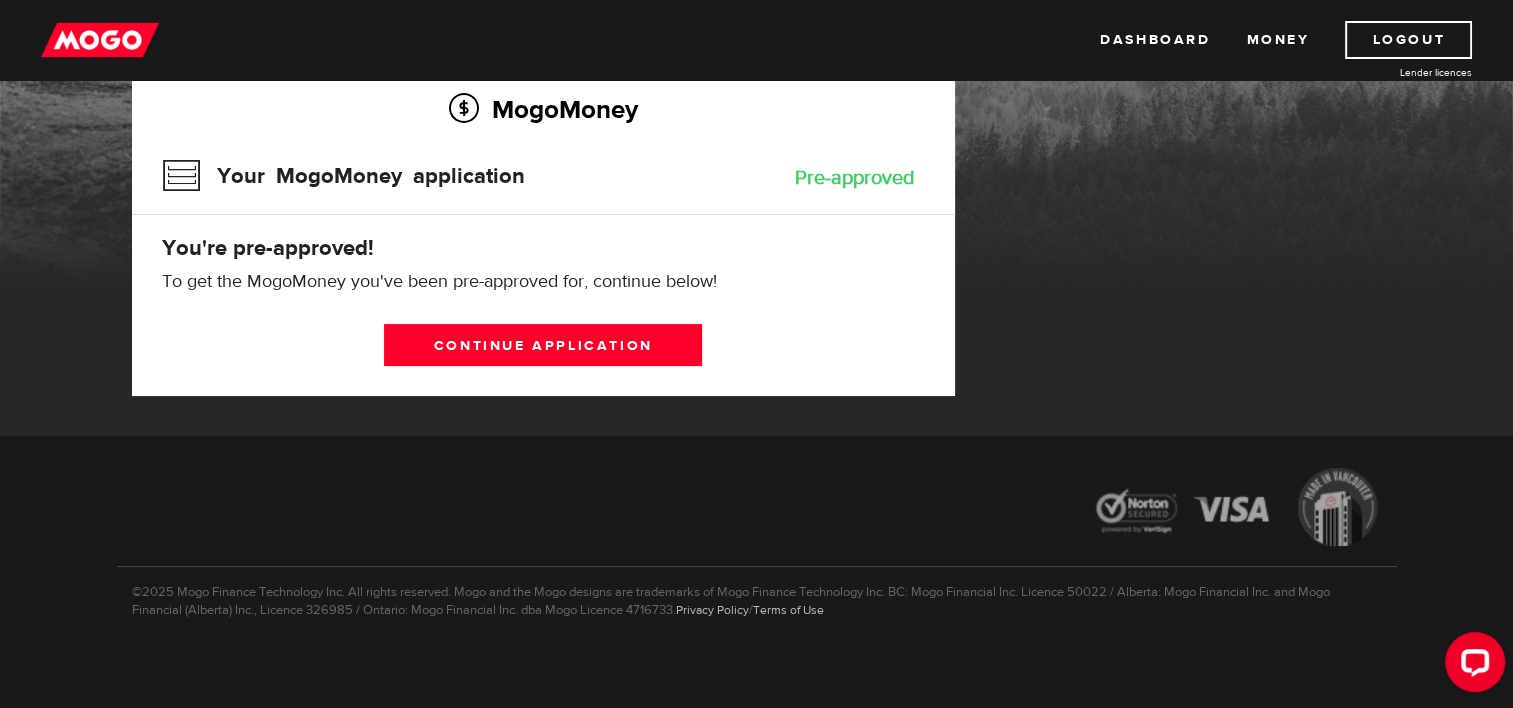scroll, scrollTop: 172, scrollLeft: 0, axis: vertical 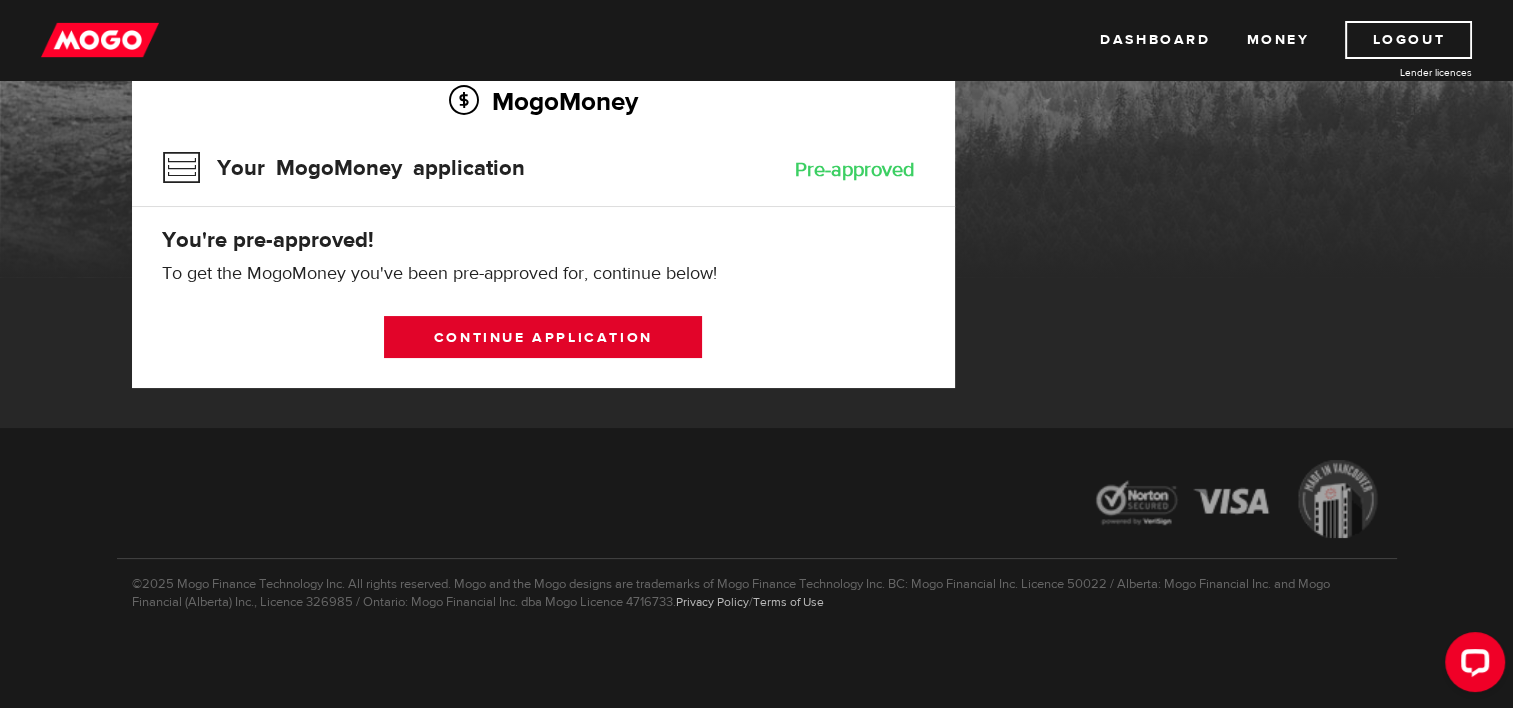 click on "Continue application" at bounding box center (543, 337) 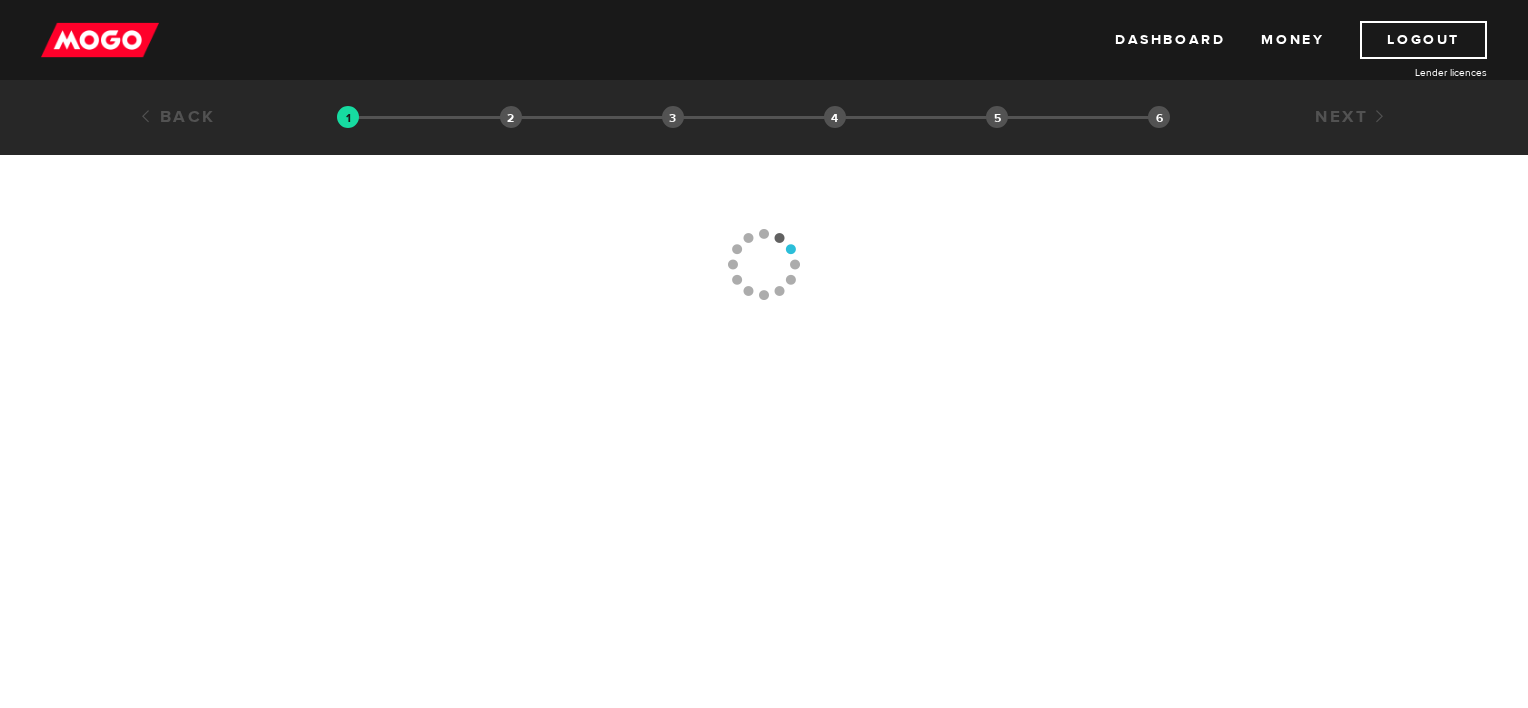 scroll, scrollTop: 0, scrollLeft: 0, axis: both 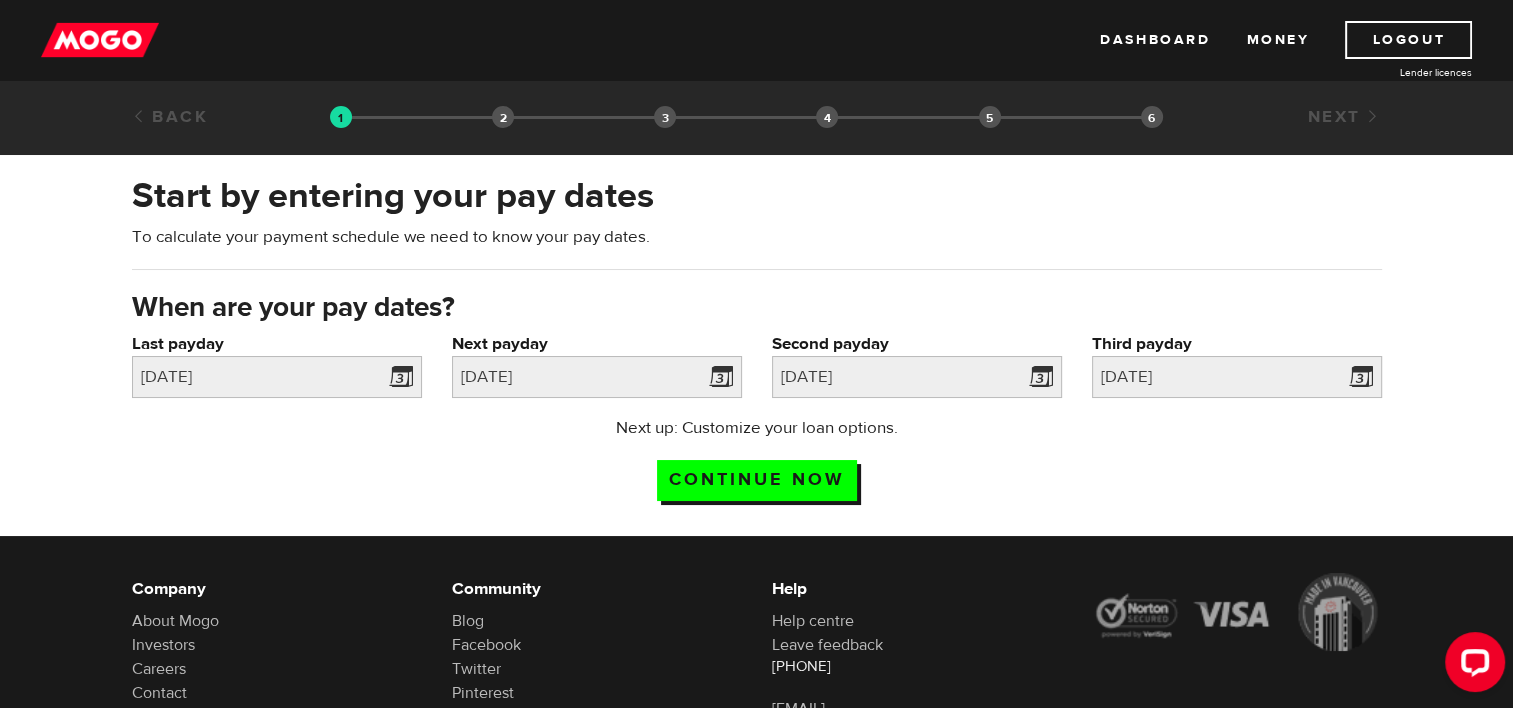 click on "Funding select" at bounding box center (665, 117) 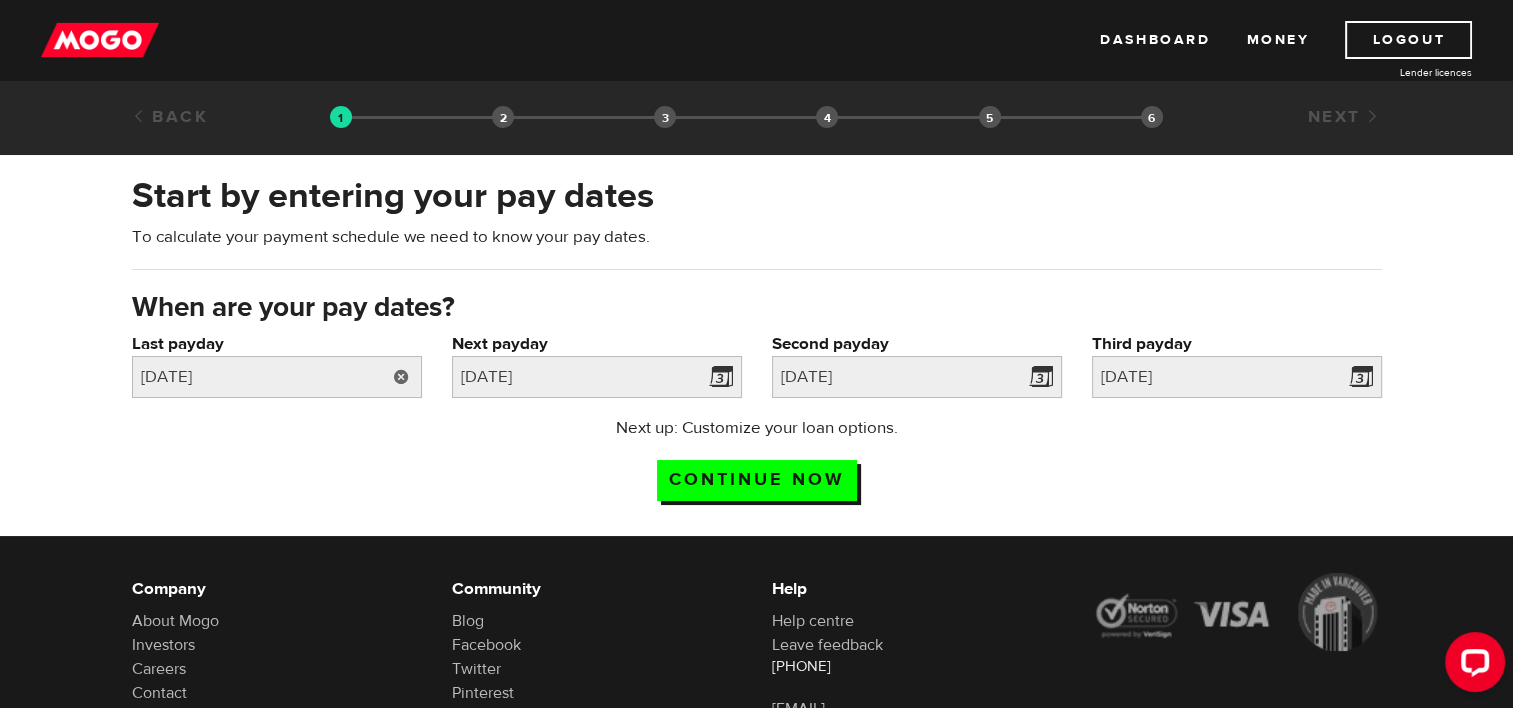 click at bounding box center (401, 377) 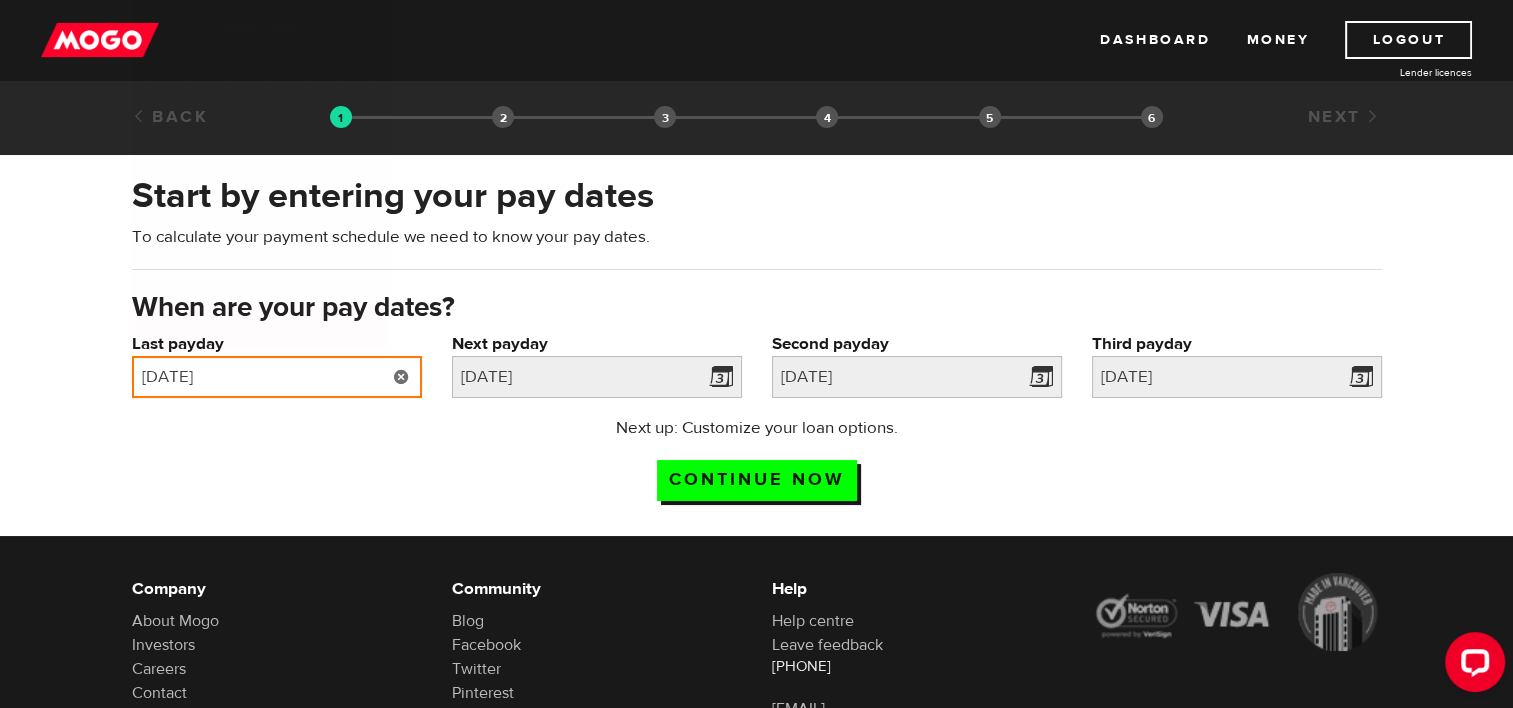 type 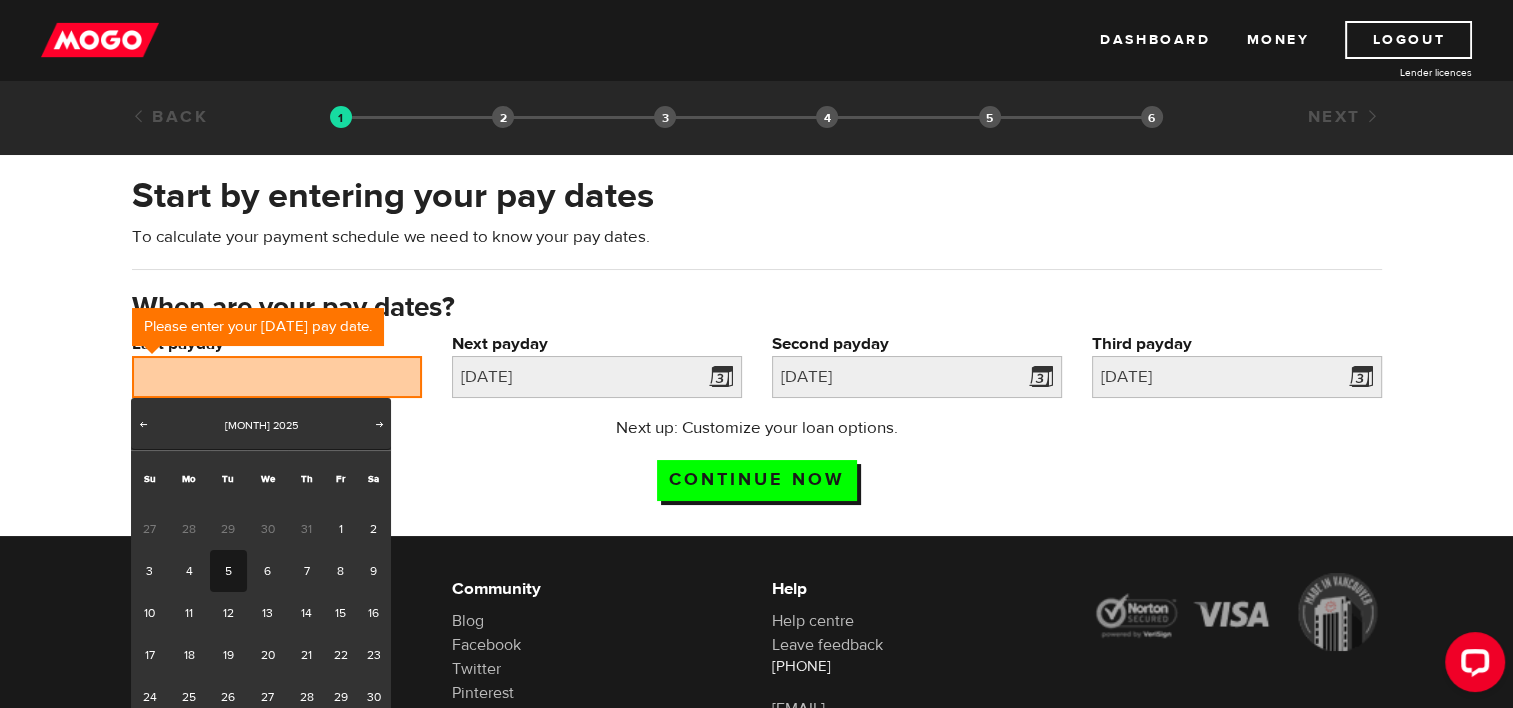 click on "Next up: Customize your loan options. Continue now" at bounding box center [757, 466] 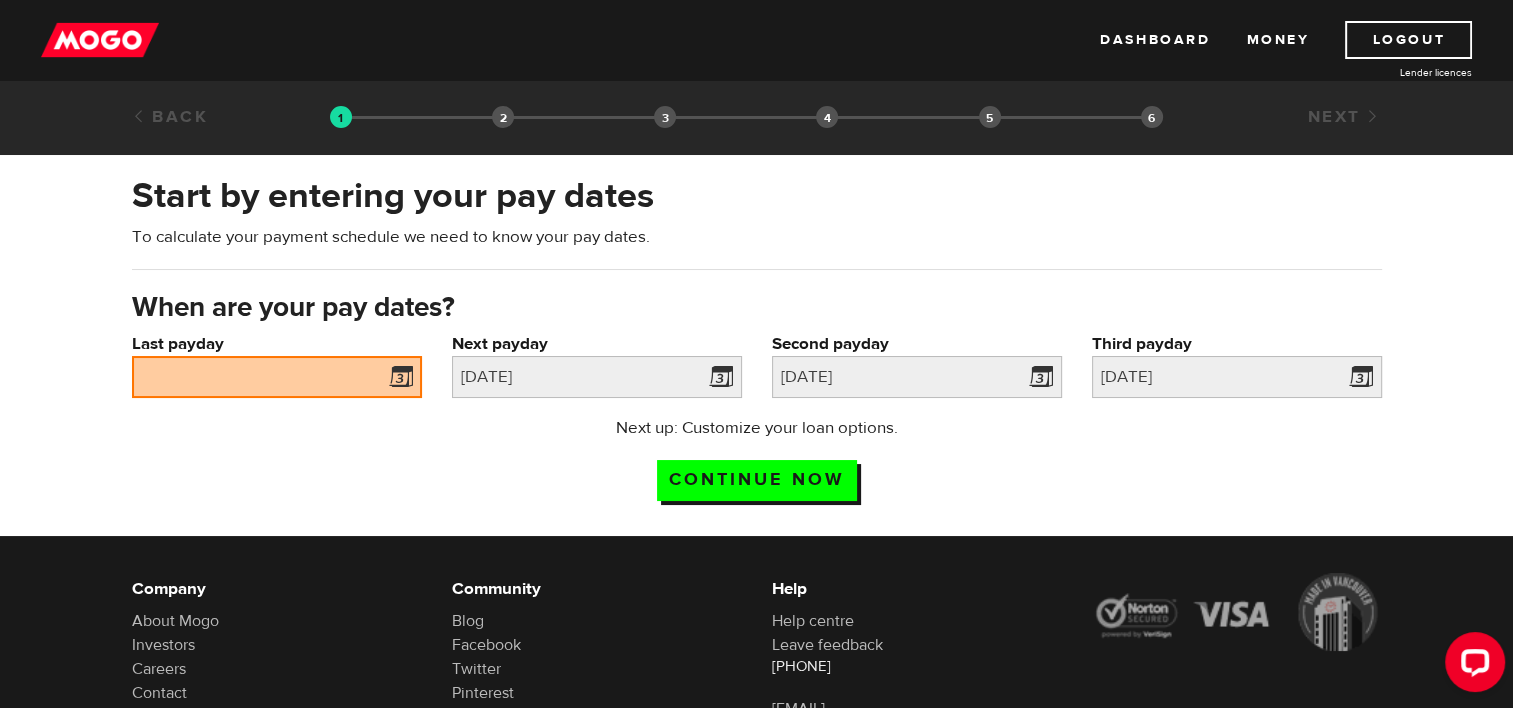 click on "Loan approval Loan select Funding select Bank account information Employment information Summary" at bounding box center (746, 118) 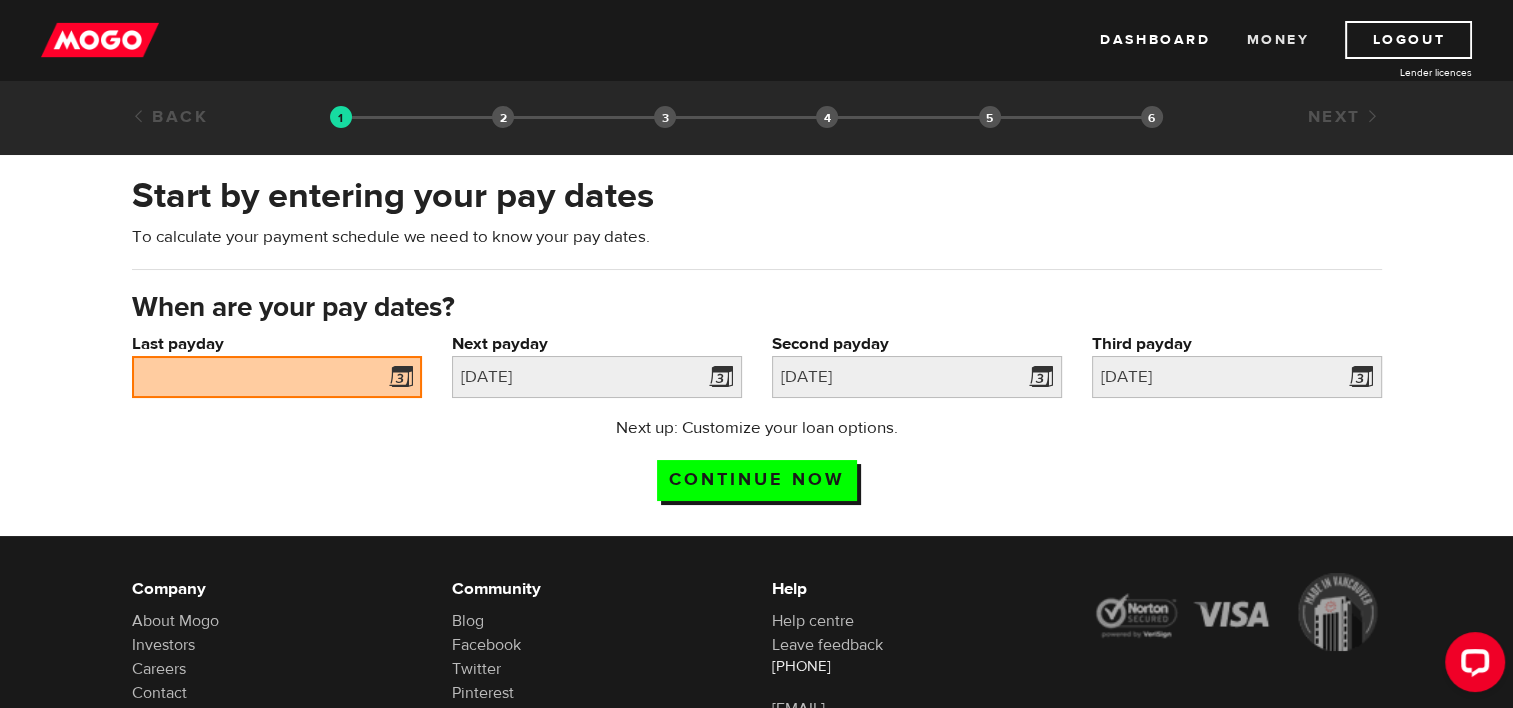 click on "Money" at bounding box center (1277, 40) 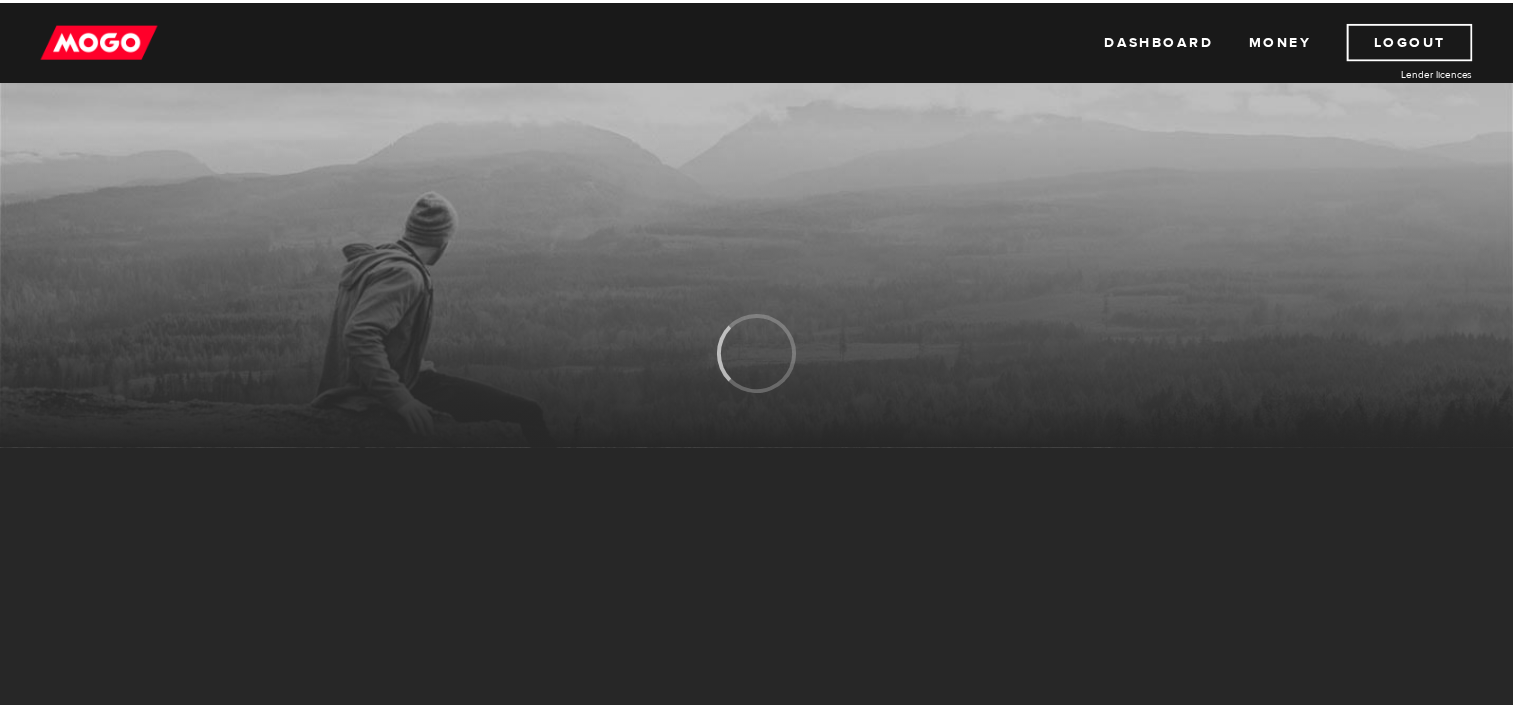 scroll, scrollTop: 0, scrollLeft: 0, axis: both 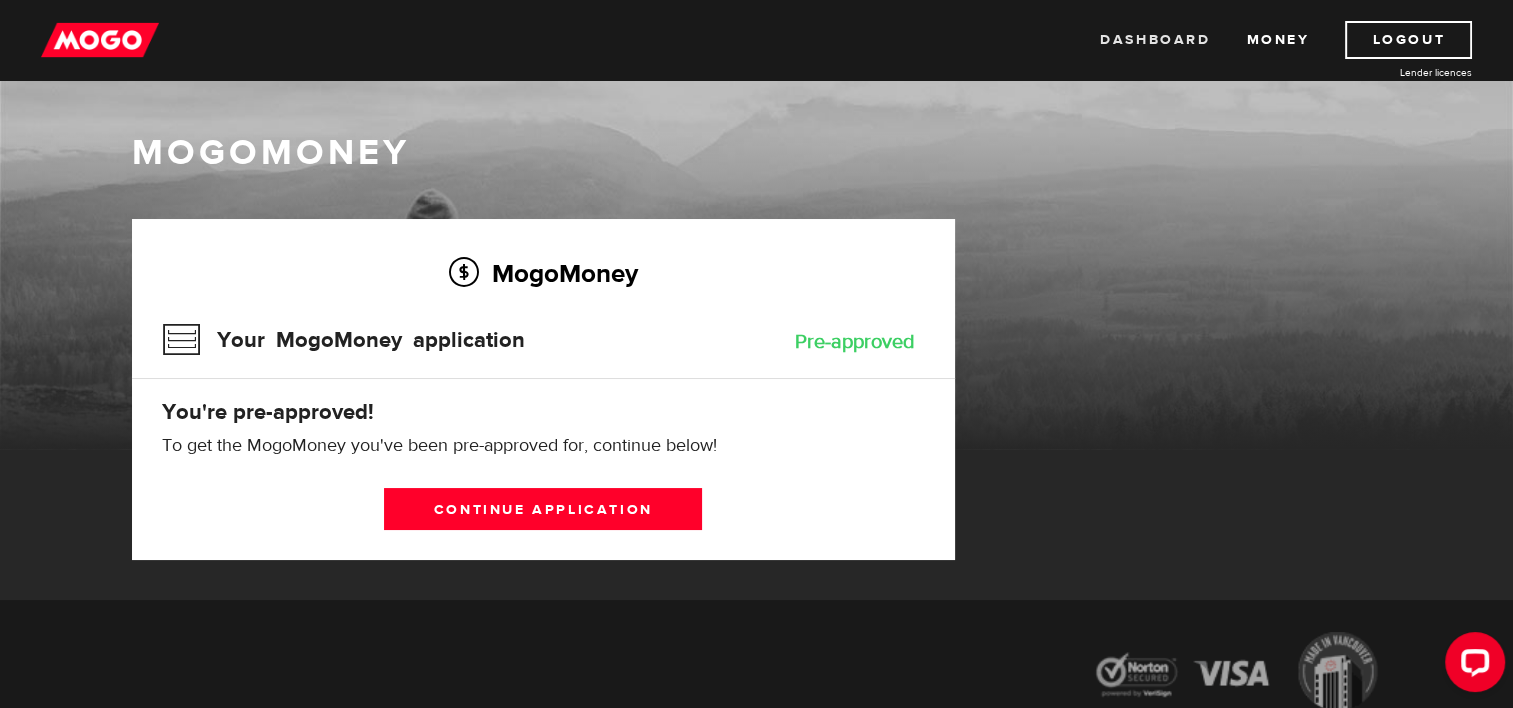 click on "Dashboard" at bounding box center [1155, 40] 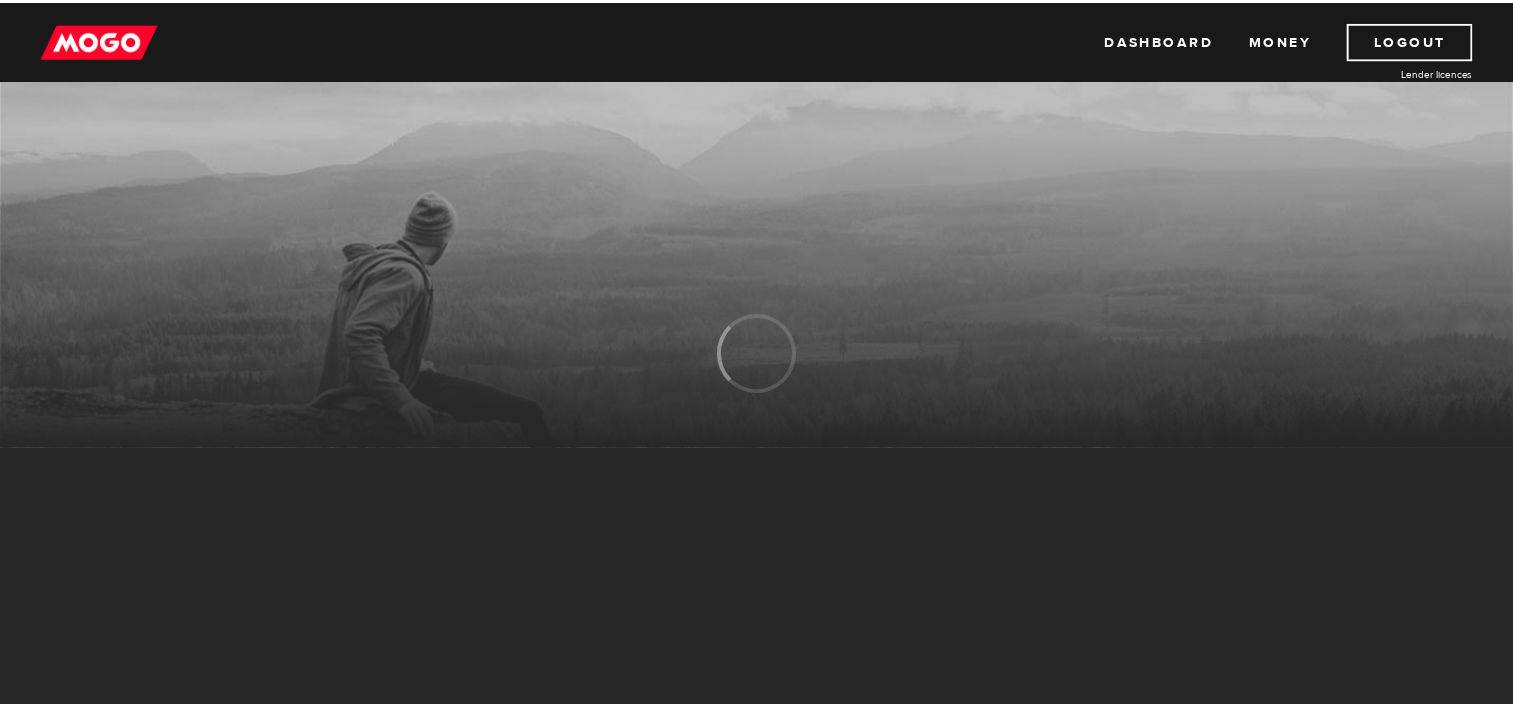scroll, scrollTop: 0, scrollLeft: 0, axis: both 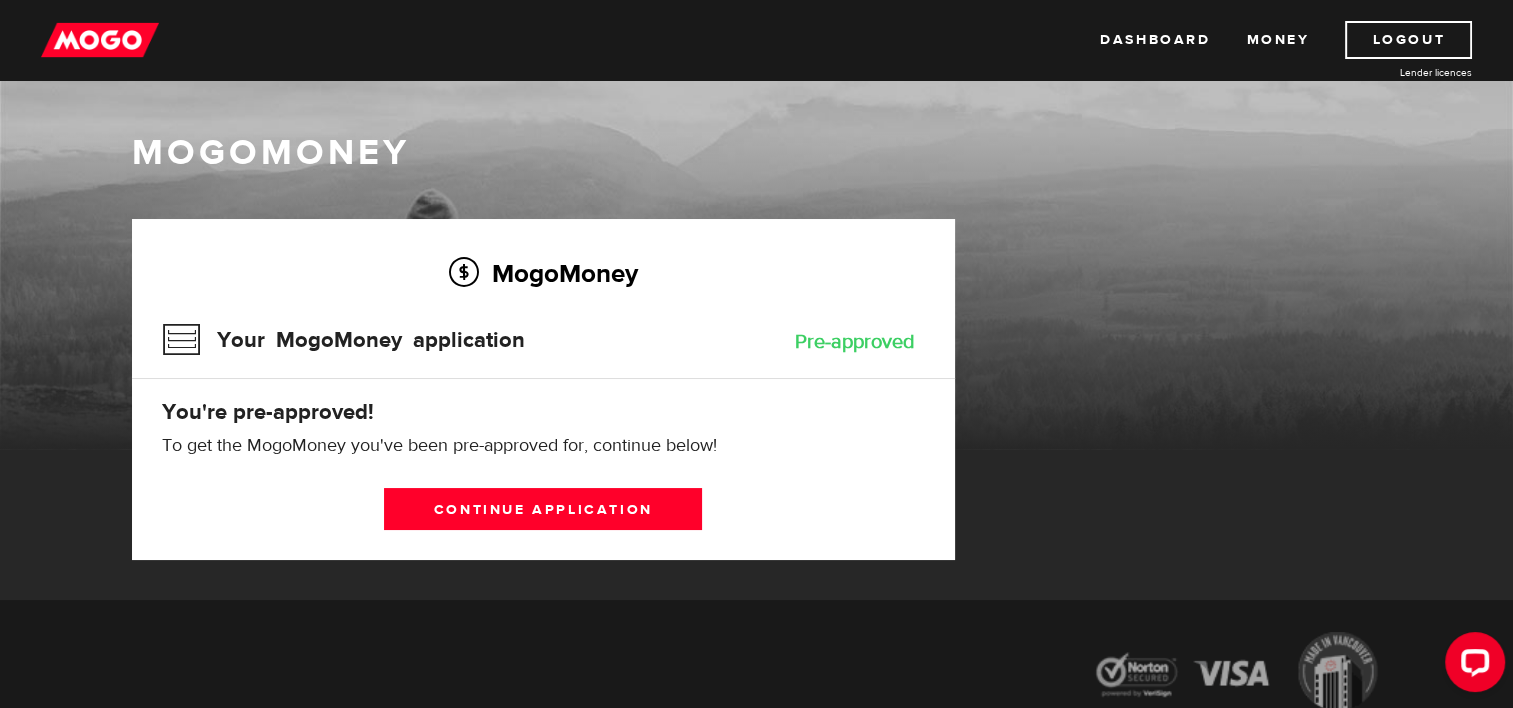 click on "MogoMoney" at bounding box center (543, 273) 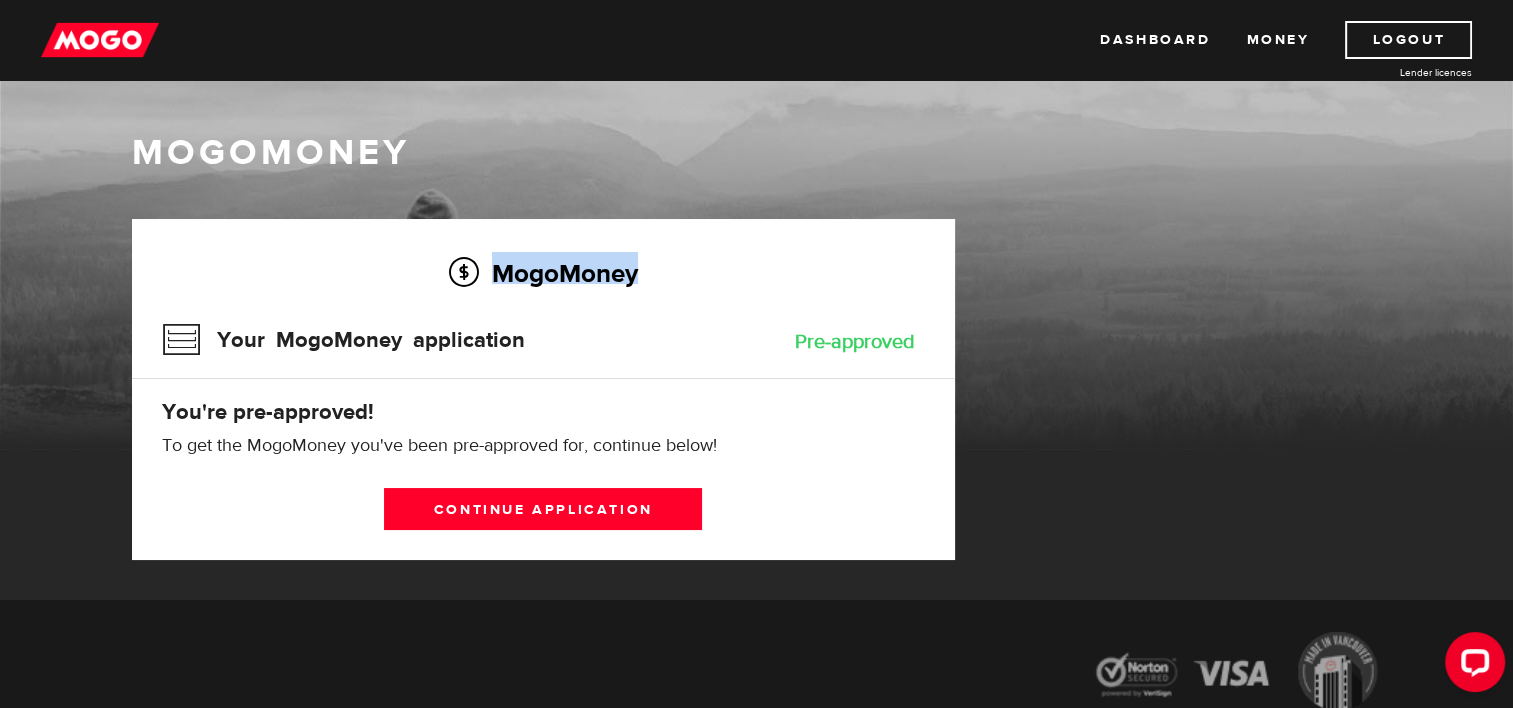 click on "MogoMoney" at bounding box center (543, 273) 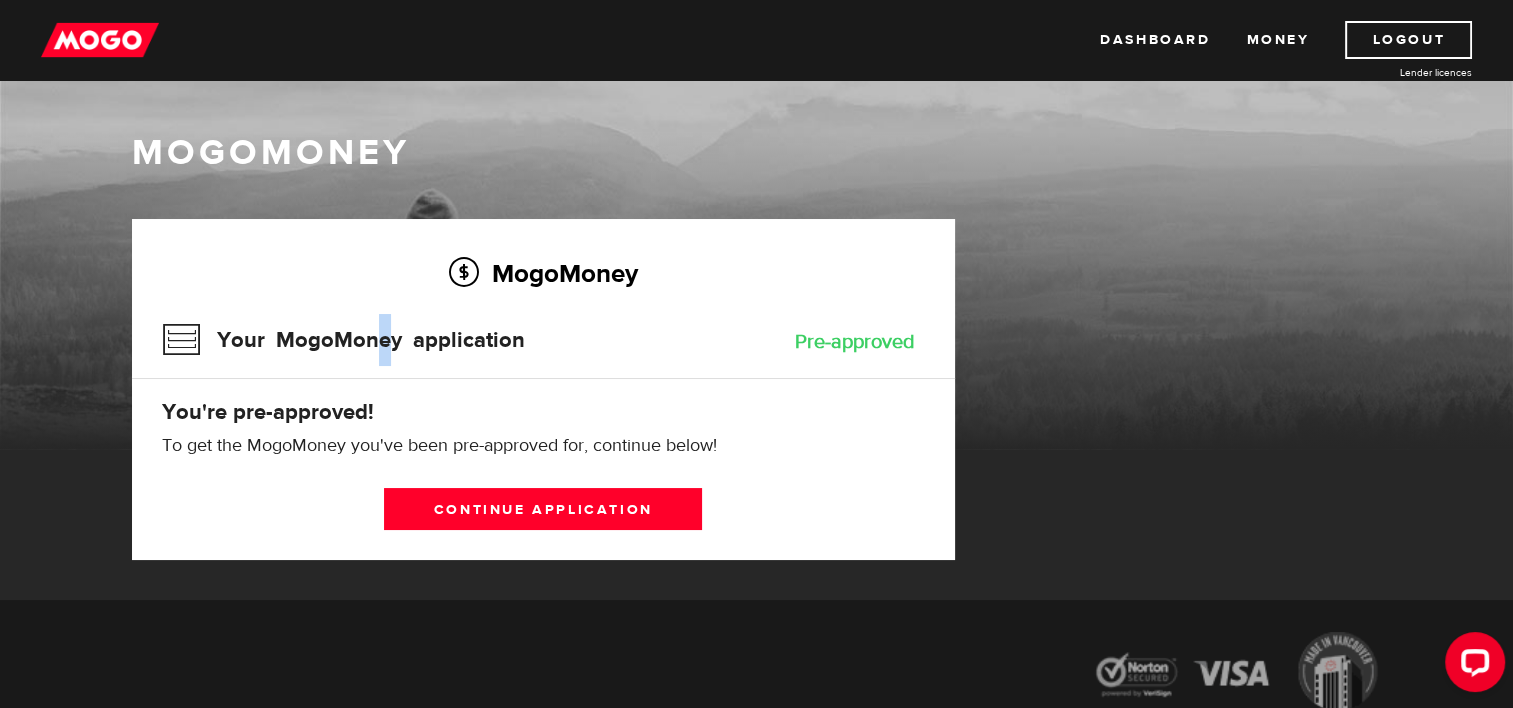 drag, startPoint x: 499, startPoint y: 284, endPoint x: 383, endPoint y: 354, distance: 135.48431 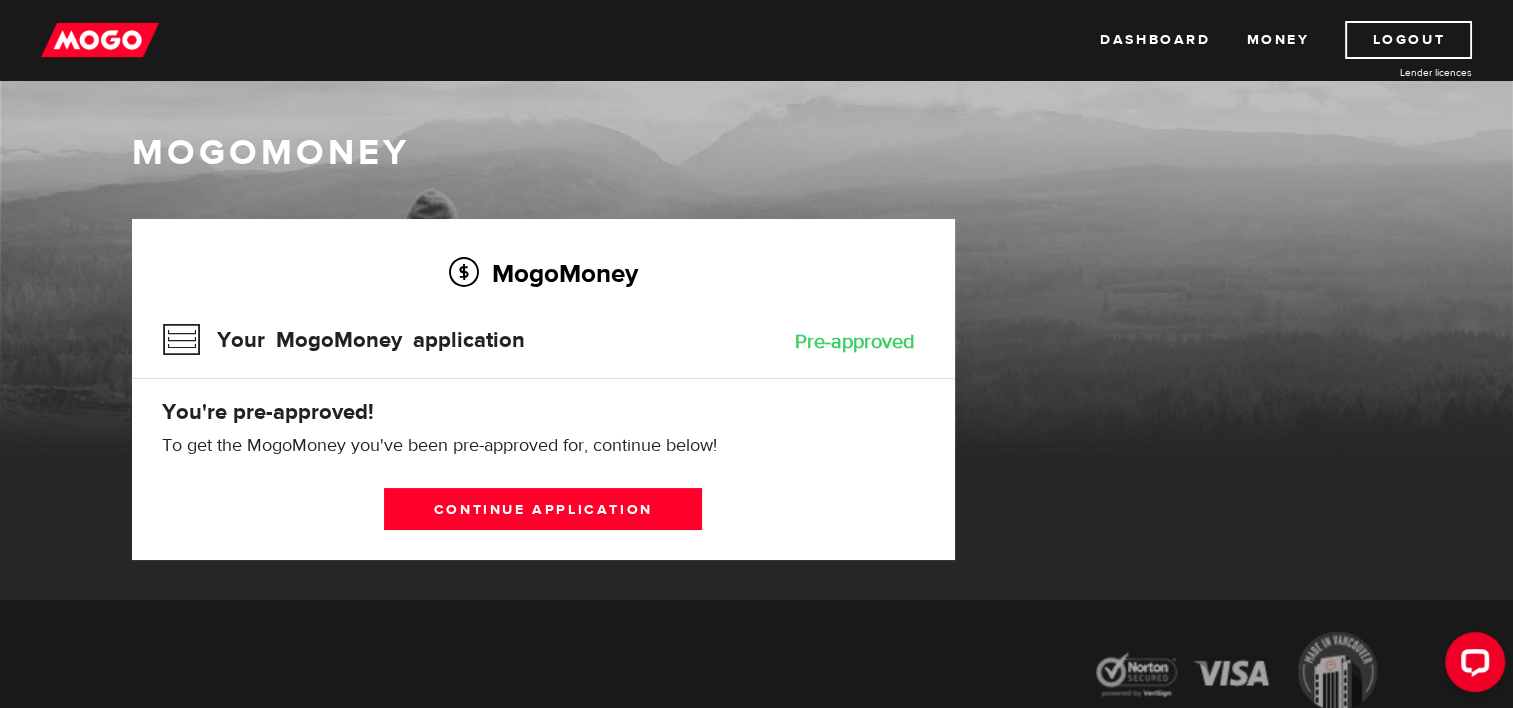 drag, startPoint x: 383, startPoint y: 354, endPoint x: 335, endPoint y: 345, distance: 48.83646 